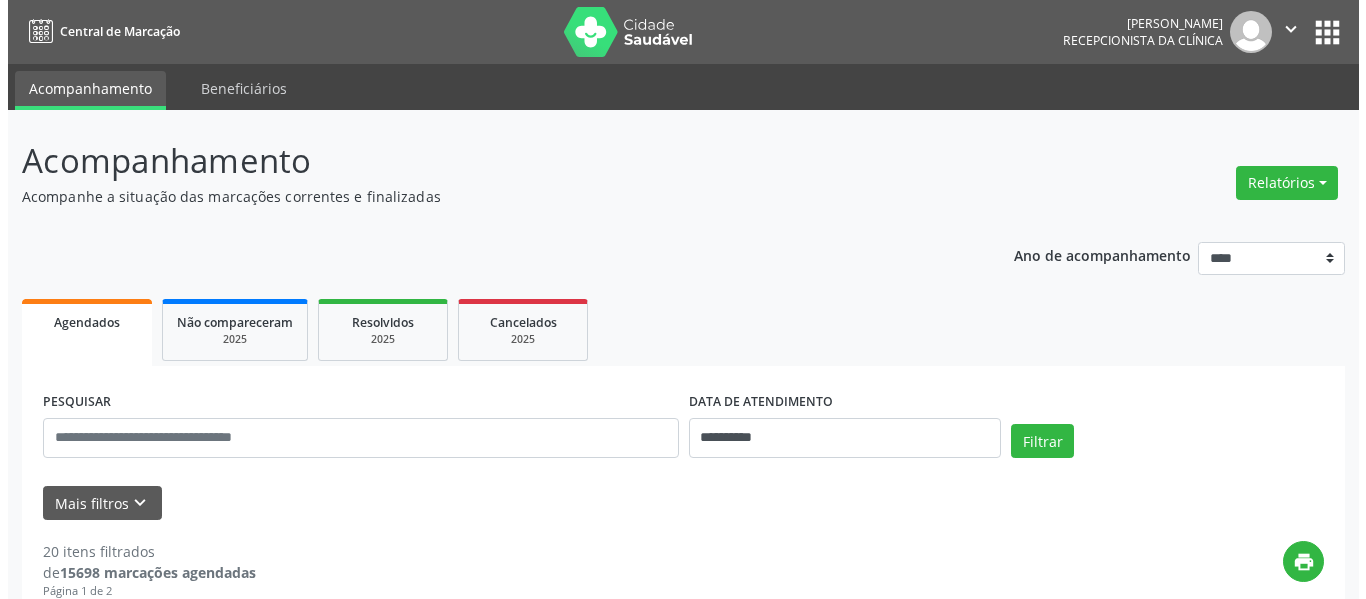 scroll, scrollTop: 0, scrollLeft: 0, axis: both 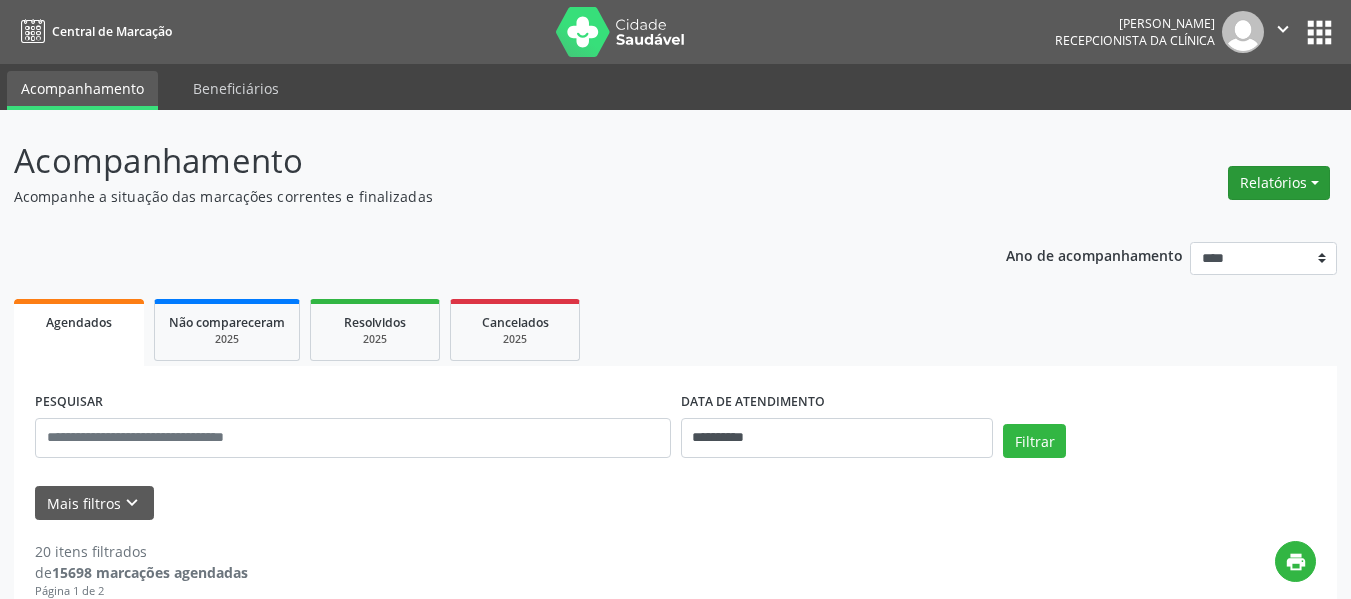 click on "Relatórios" at bounding box center [1279, 183] 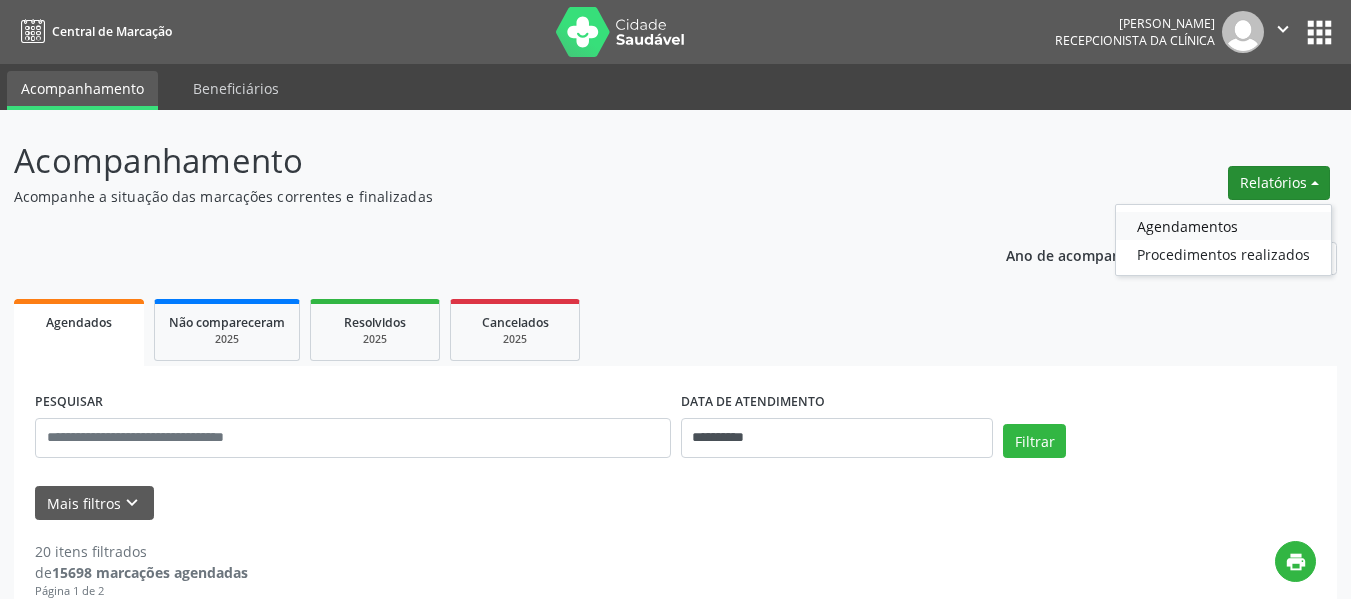 click on "Agendamentos" at bounding box center [1223, 226] 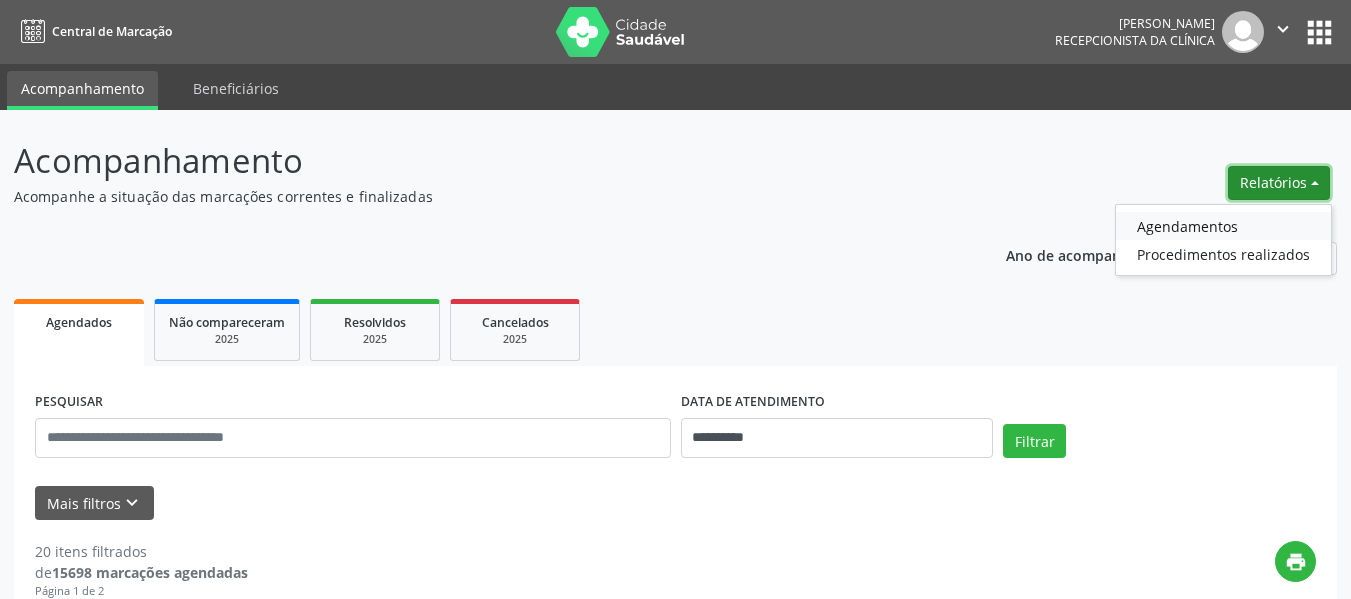 select on "*" 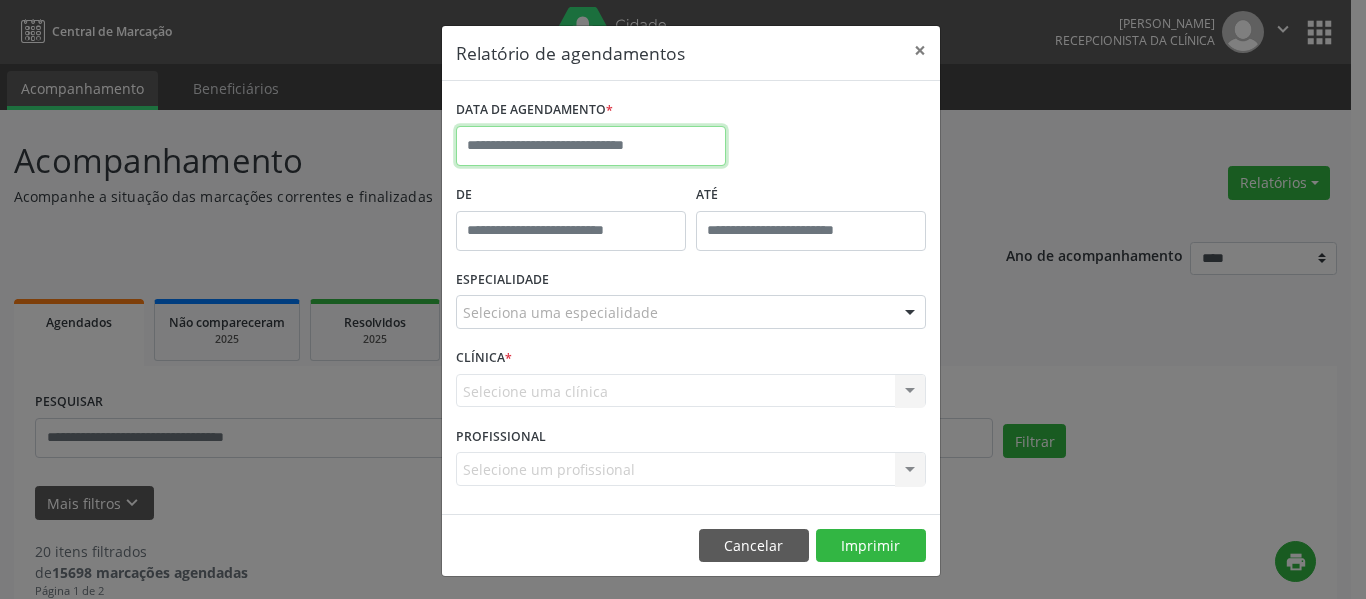 click at bounding box center [591, 146] 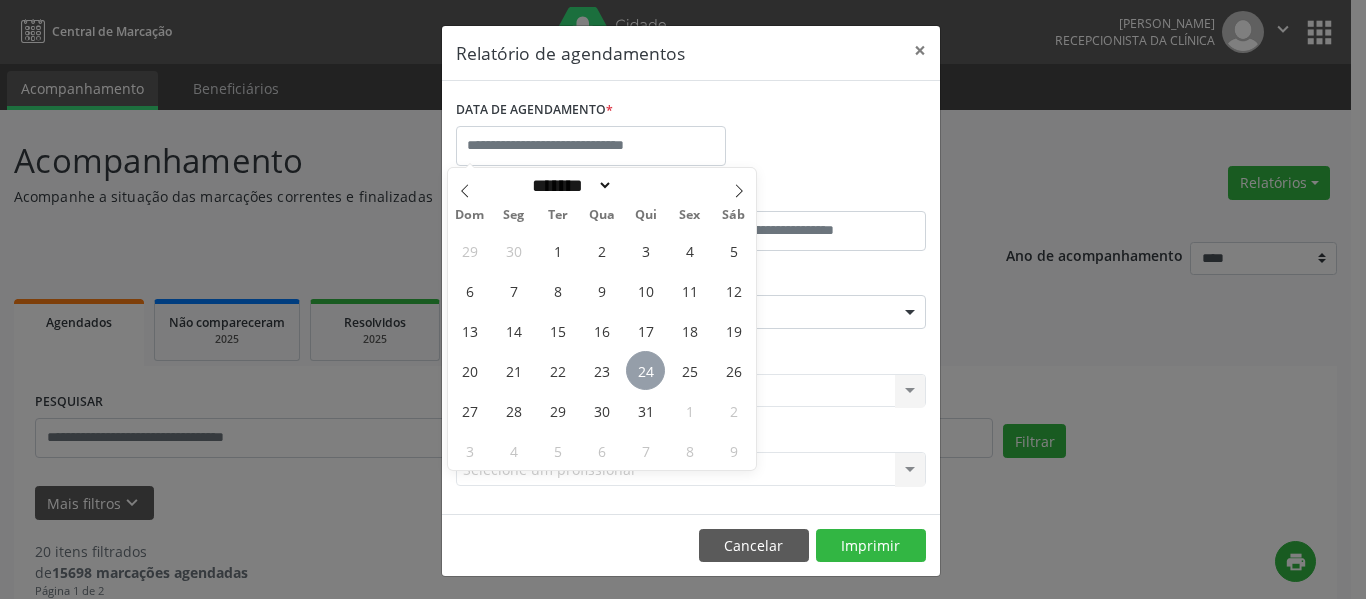click on "24" at bounding box center (645, 370) 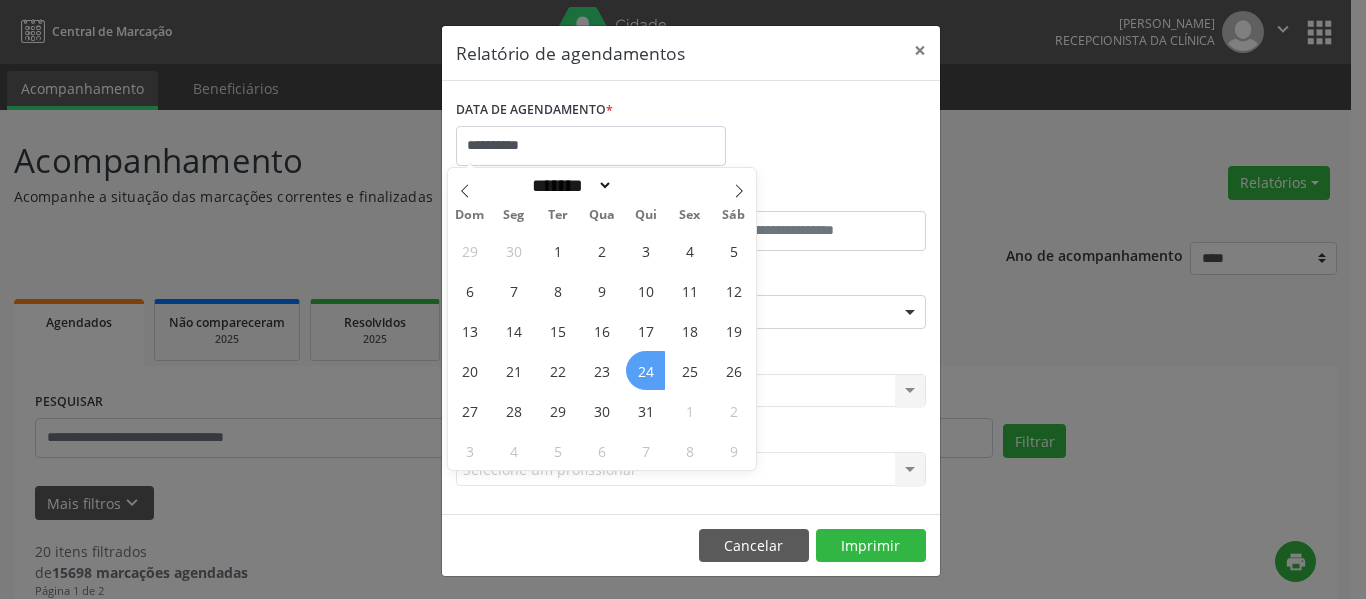 click on "24" at bounding box center (645, 370) 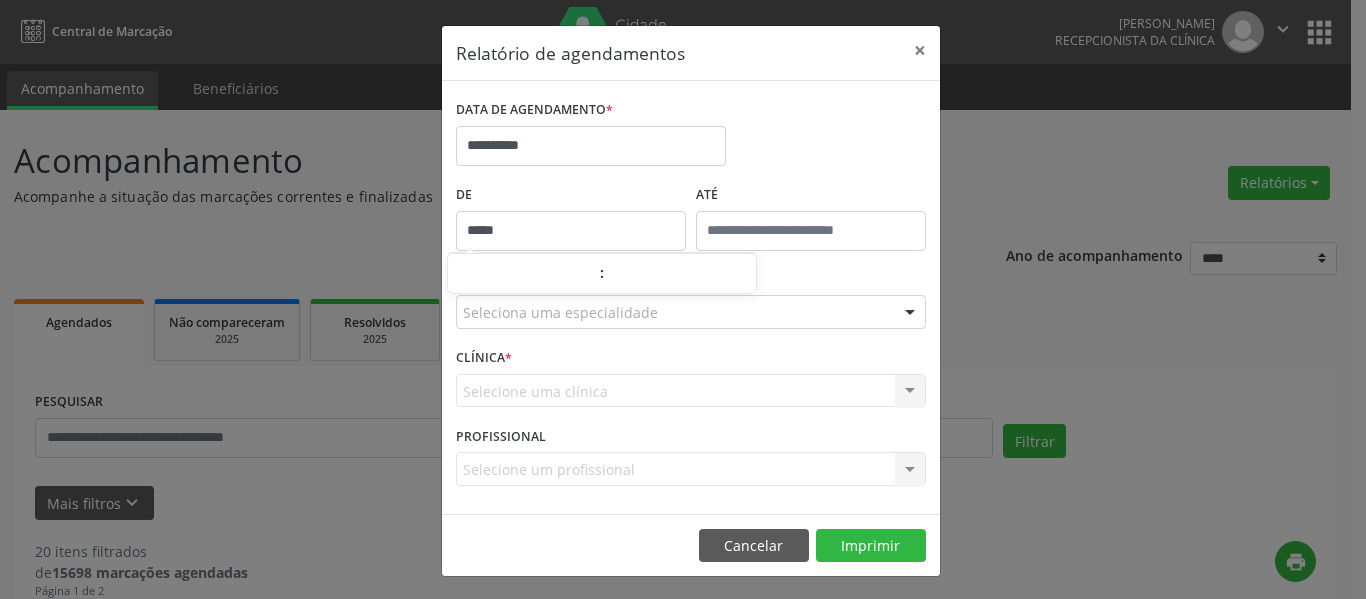 click on "*****" at bounding box center [571, 231] 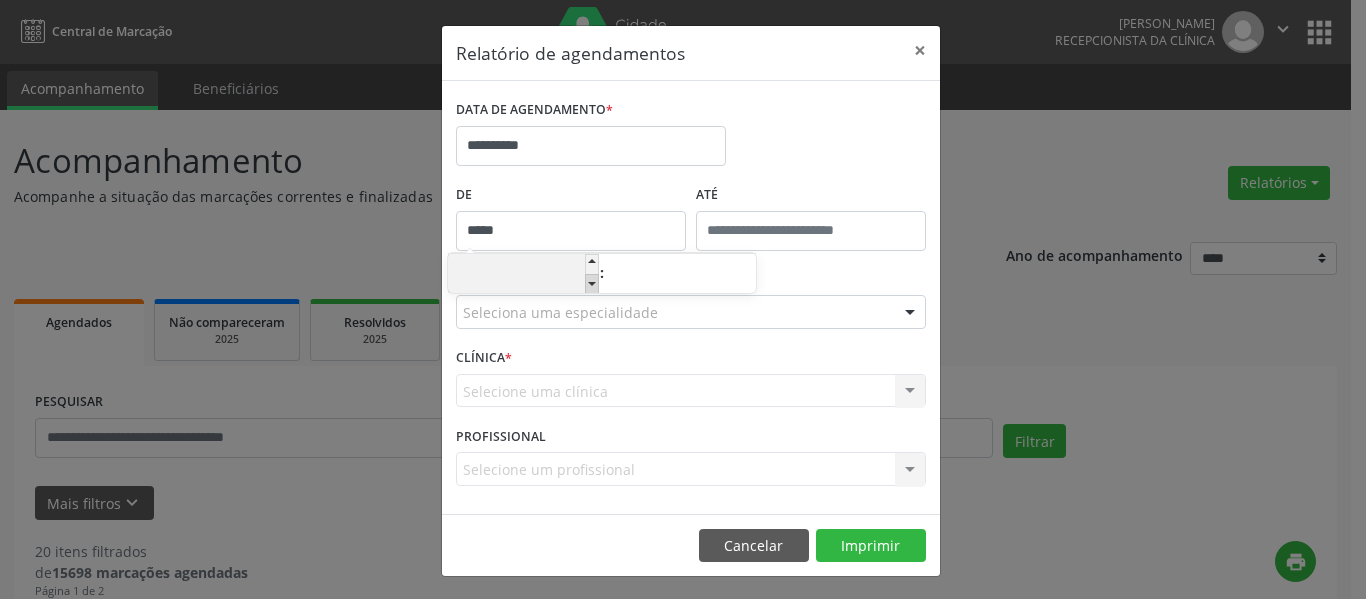 click at bounding box center [592, 284] 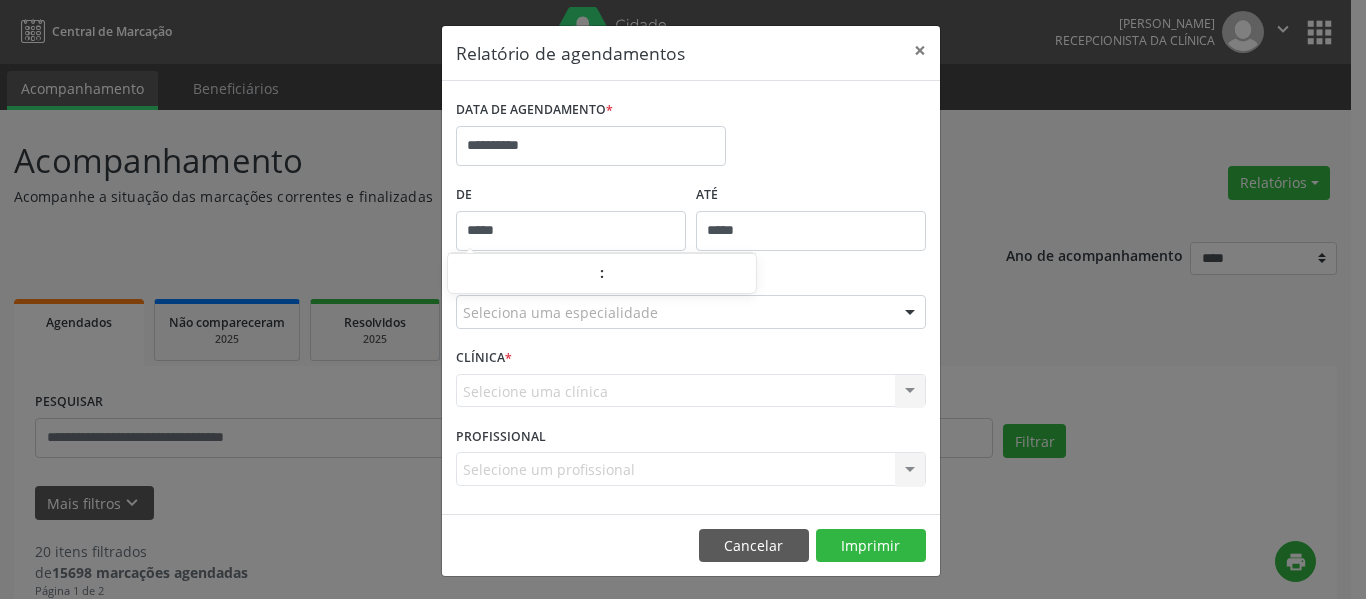 click on "*****" at bounding box center (811, 231) 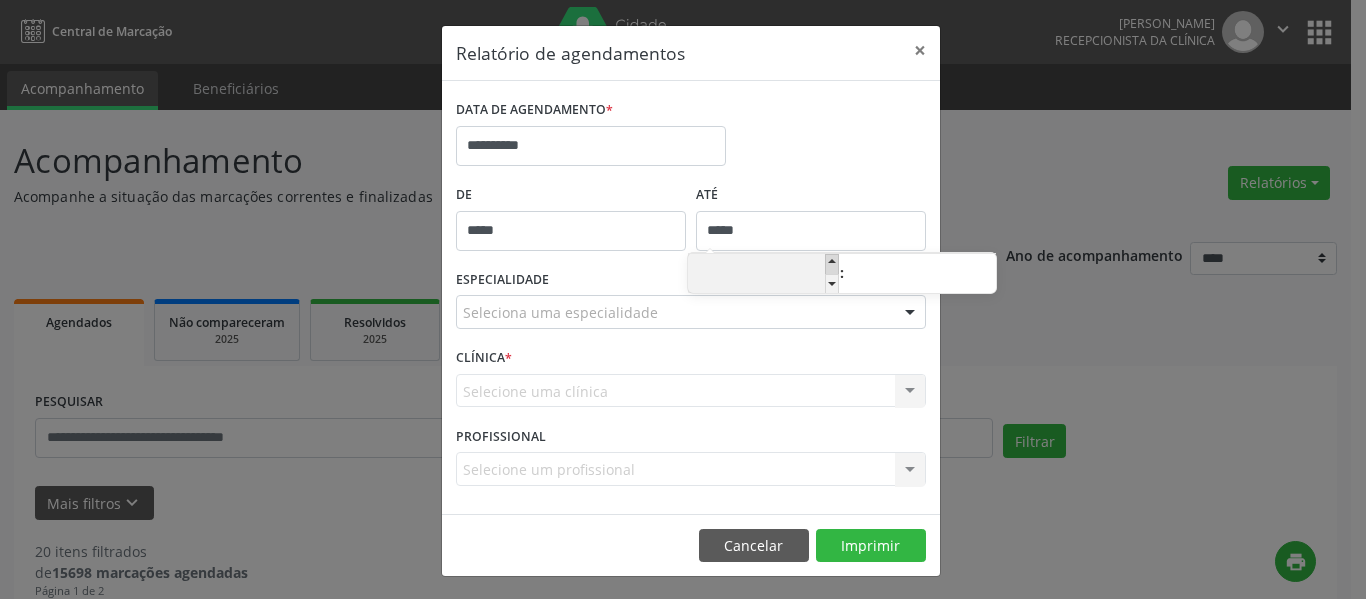 click at bounding box center (832, 264) 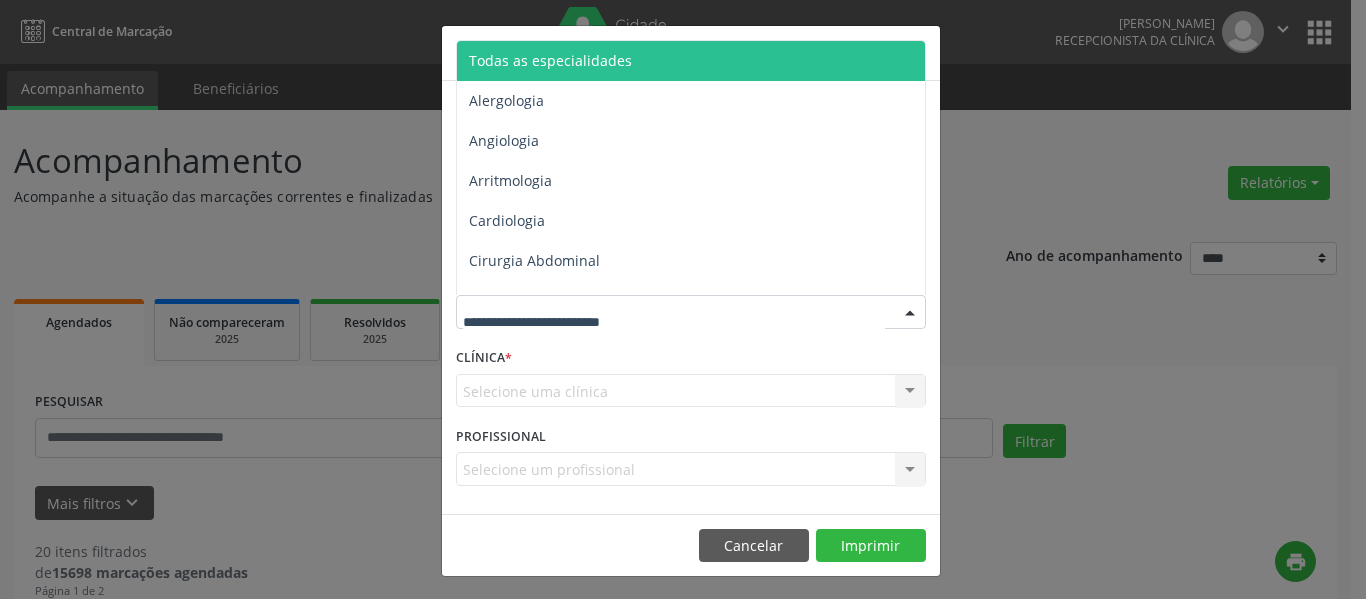 click at bounding box center [691, 312] 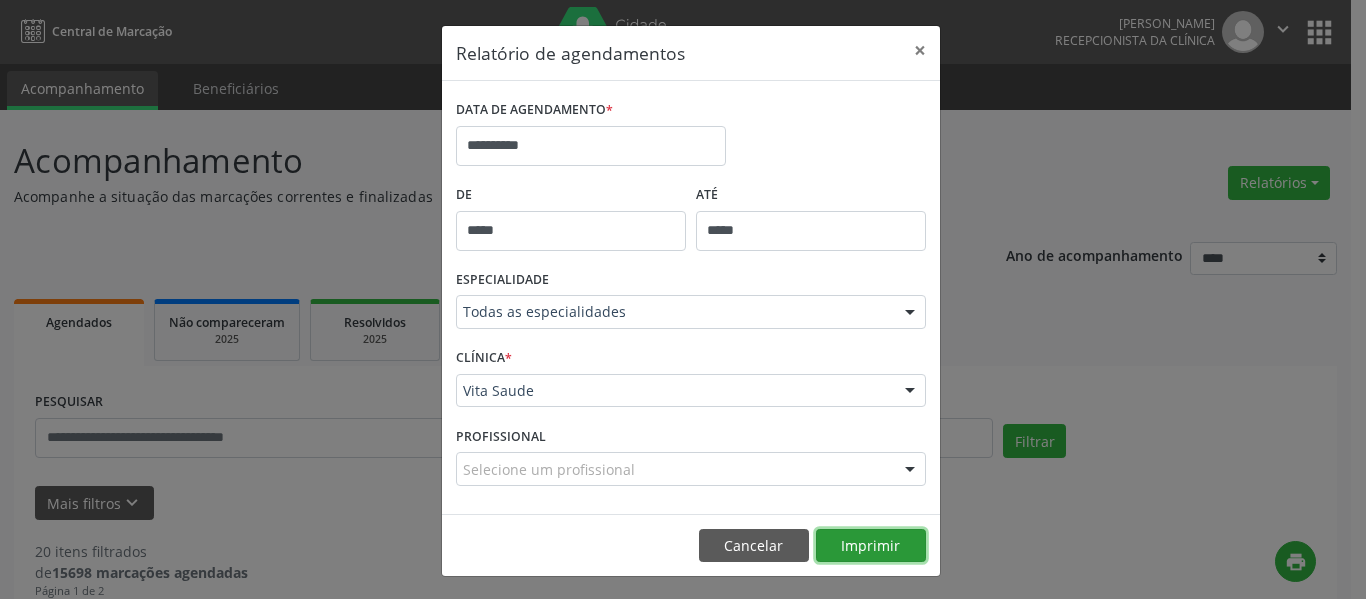 click on "Imprimir" at bounding box center (871, 546) 